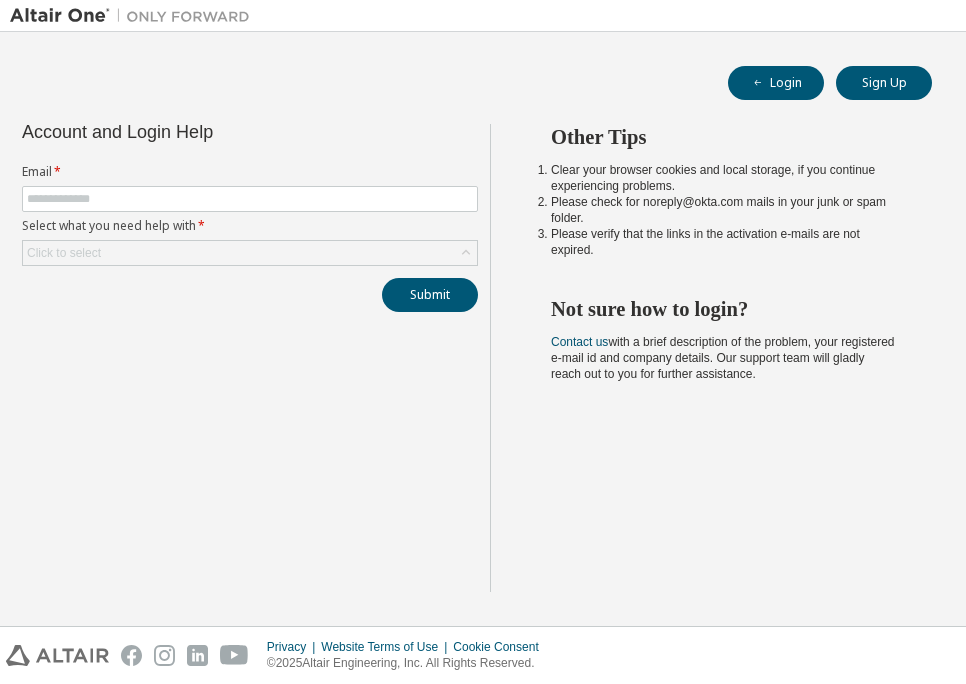 scroll, scrollTop: 0, scrollLeft: 0, axis: both 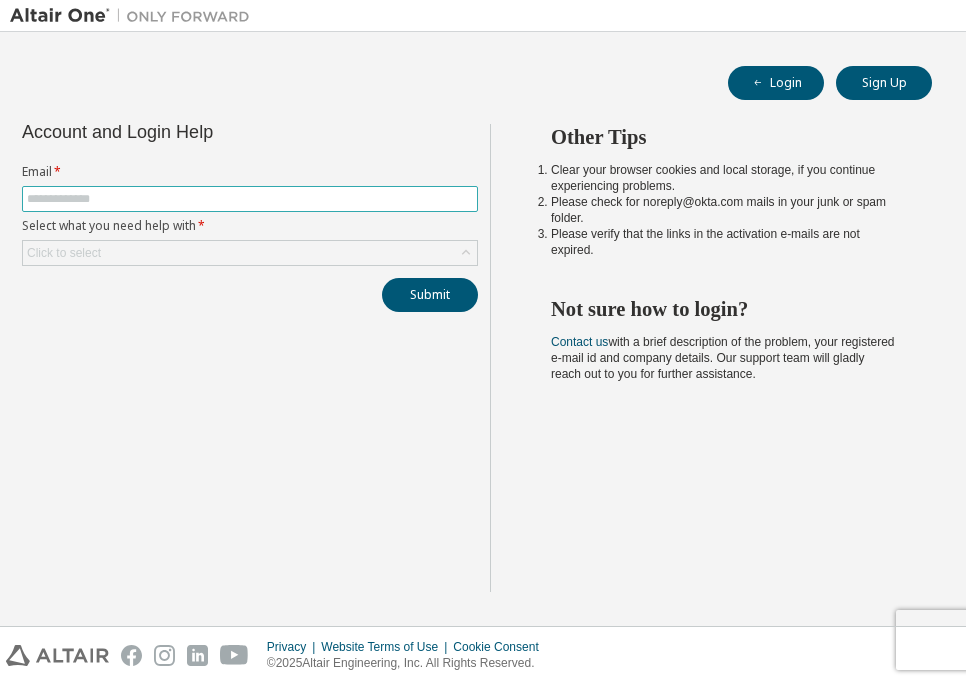 click at bounding box center (250, 199) 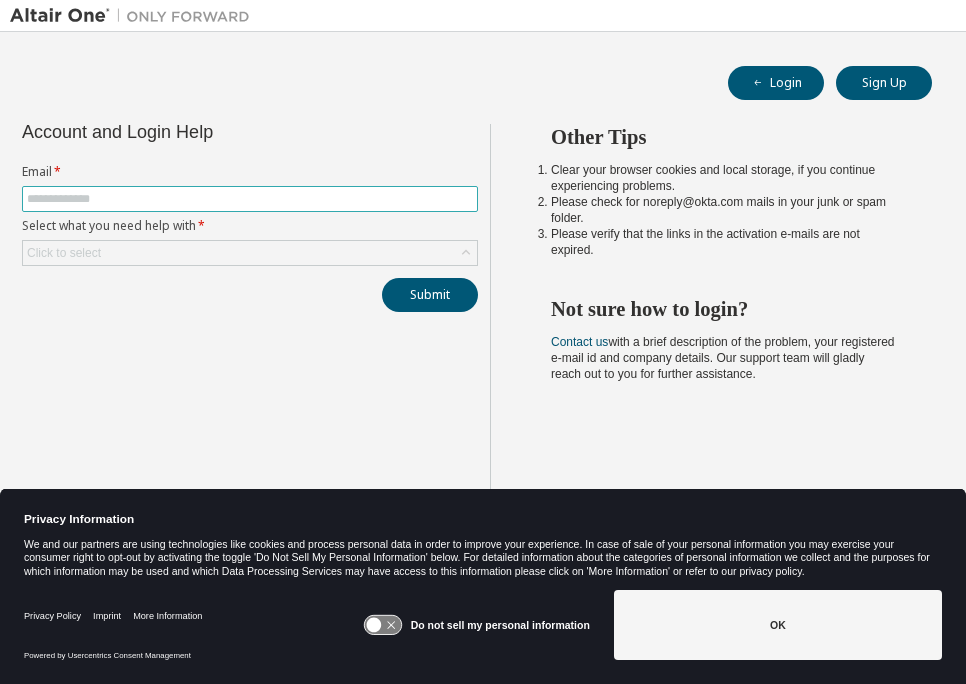 click at bounding box center (250, 199) 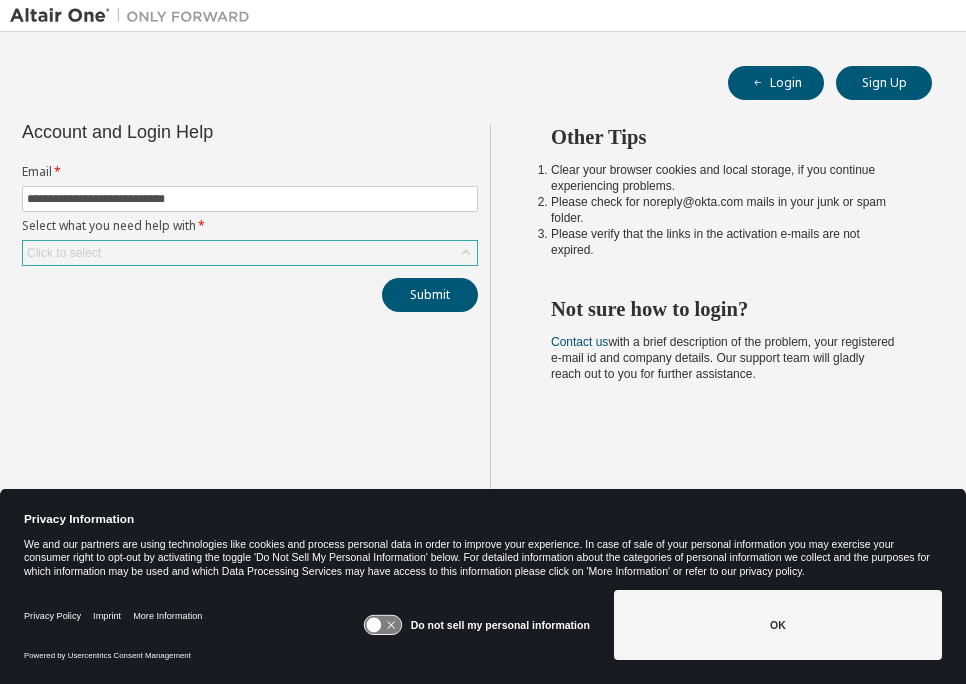 click on "Click to select" at bounding box center [250, 253] 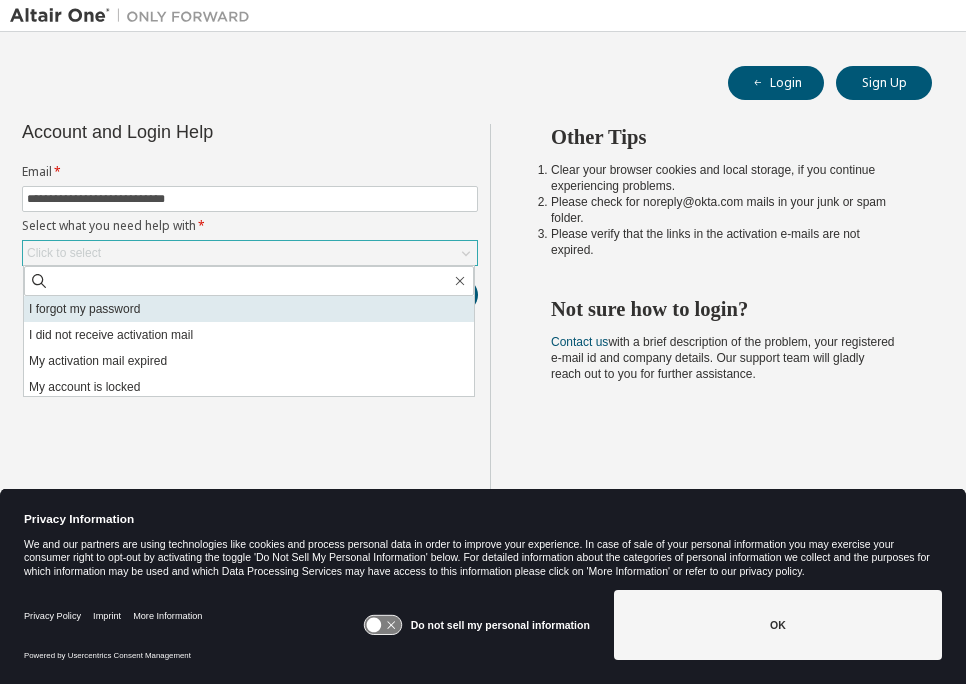 click on "I forgot my password" at bounding box center (249, 309) 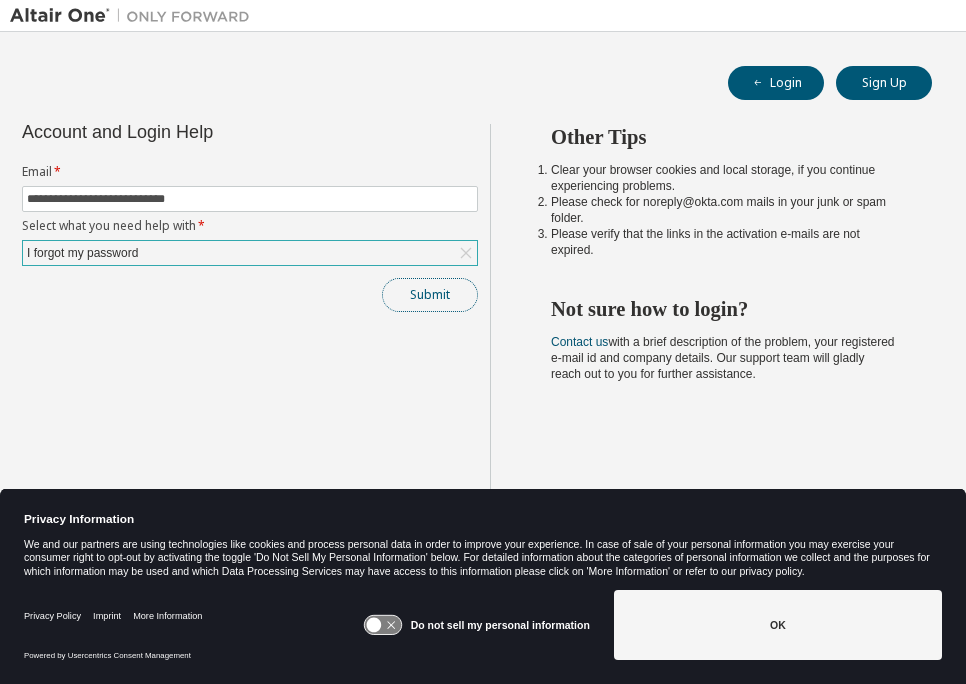 click on "Submit" at bounding box center [430, 295] 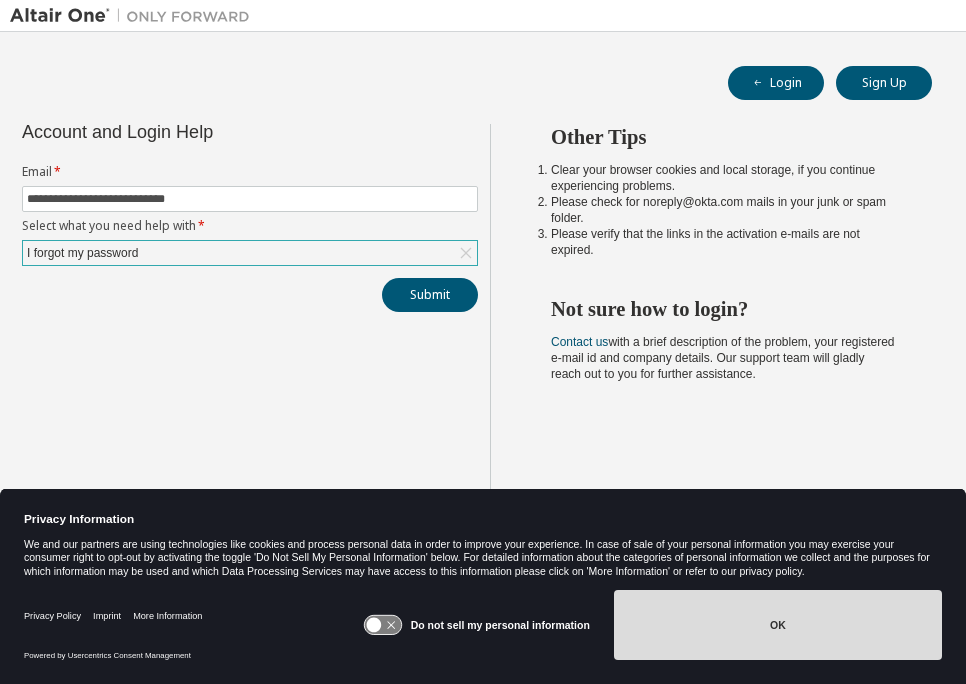 click on "OK" at bounding box center (778, 625) 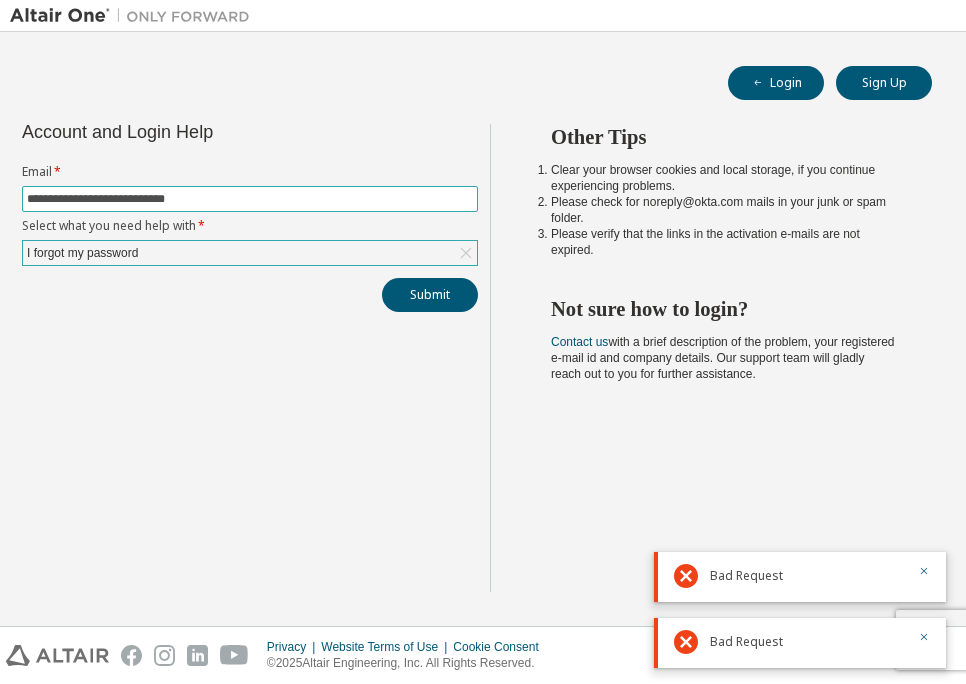 click on "**********" at bounding box center [250, 199] 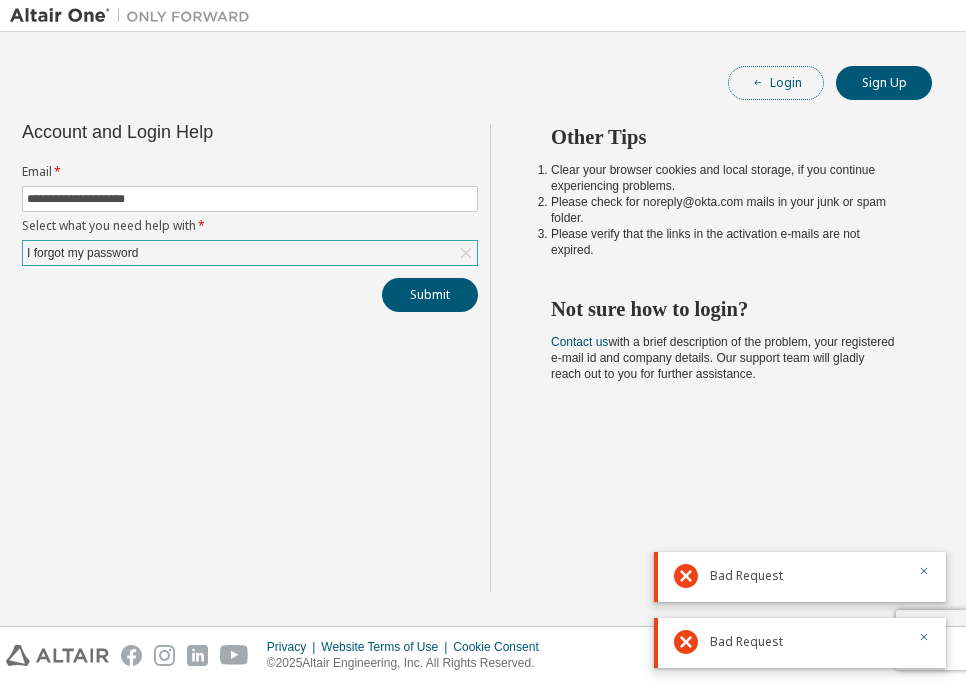 click on "Login" at bounding box center (776, 83) 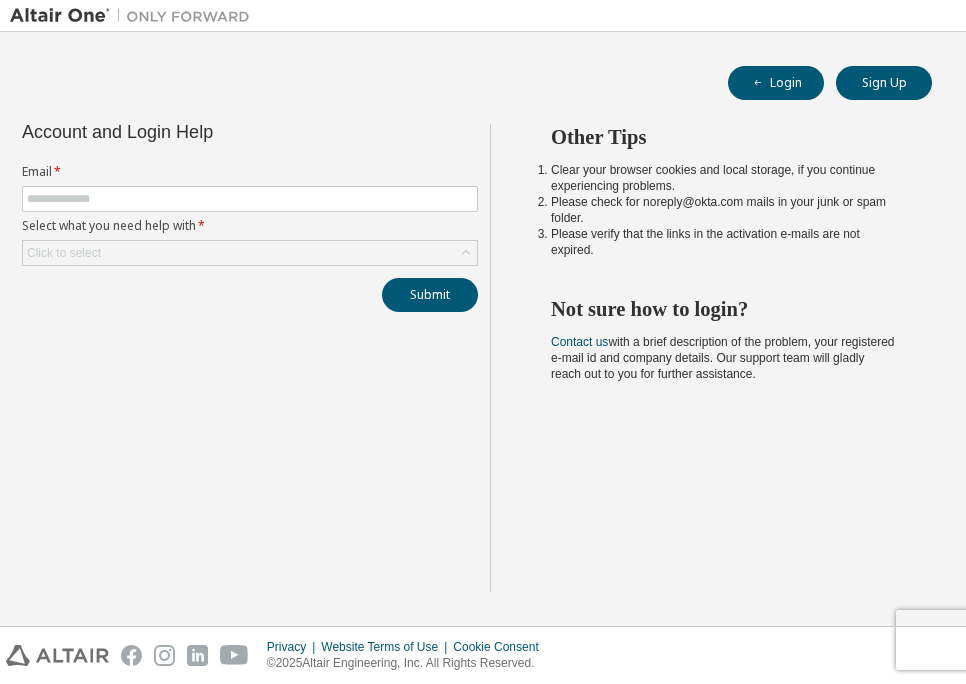 scroll, scrollTop: 0, scrollLeft: 0, axis: both 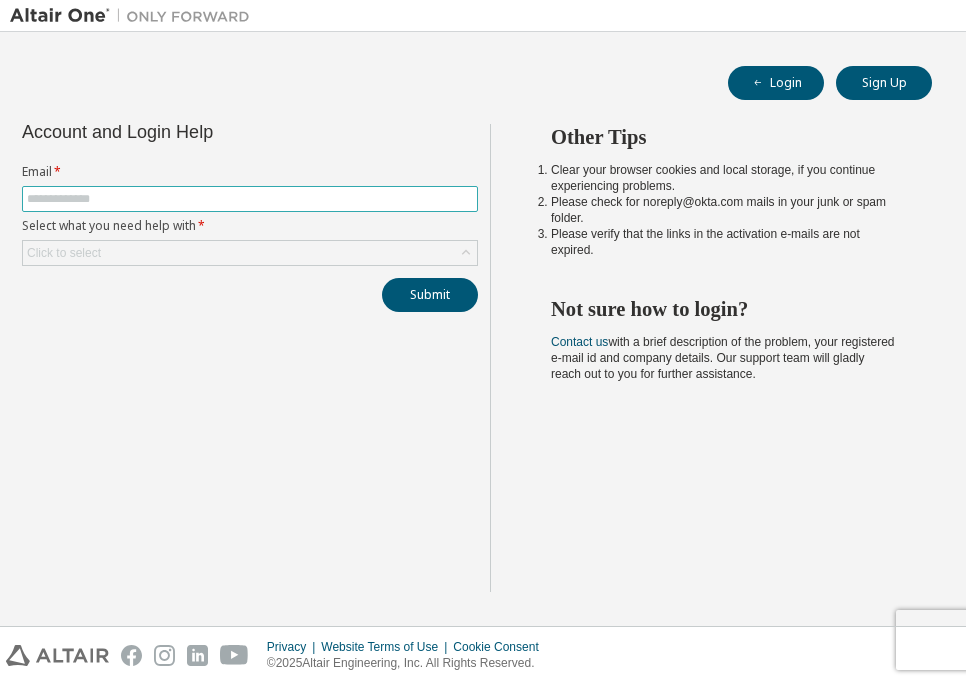 click at bounding box center (250, 199) 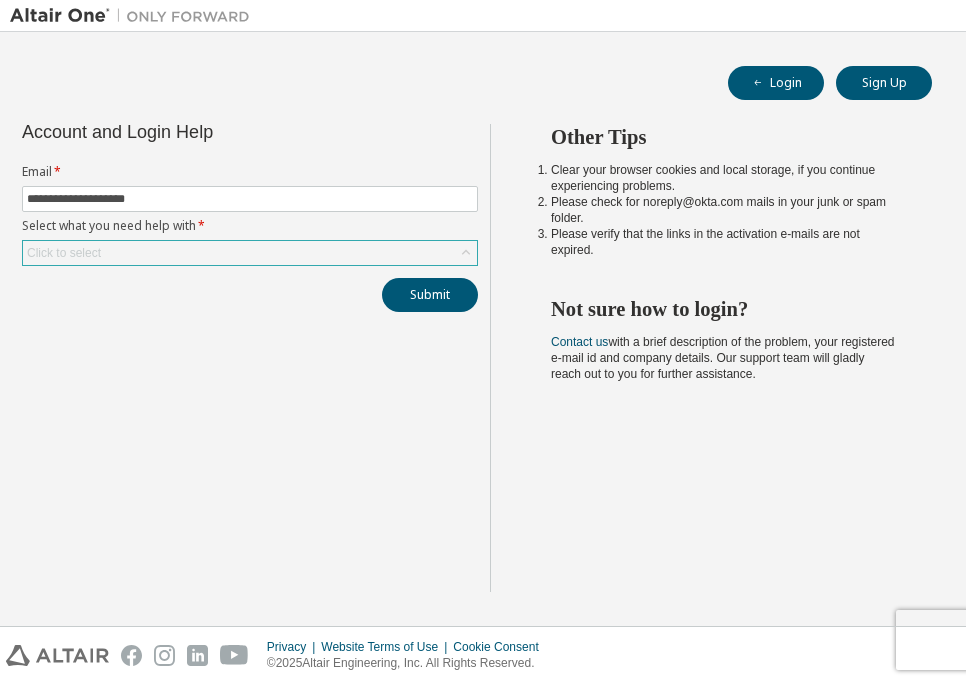 click on "Click to select" at bounding box center [250, 253] 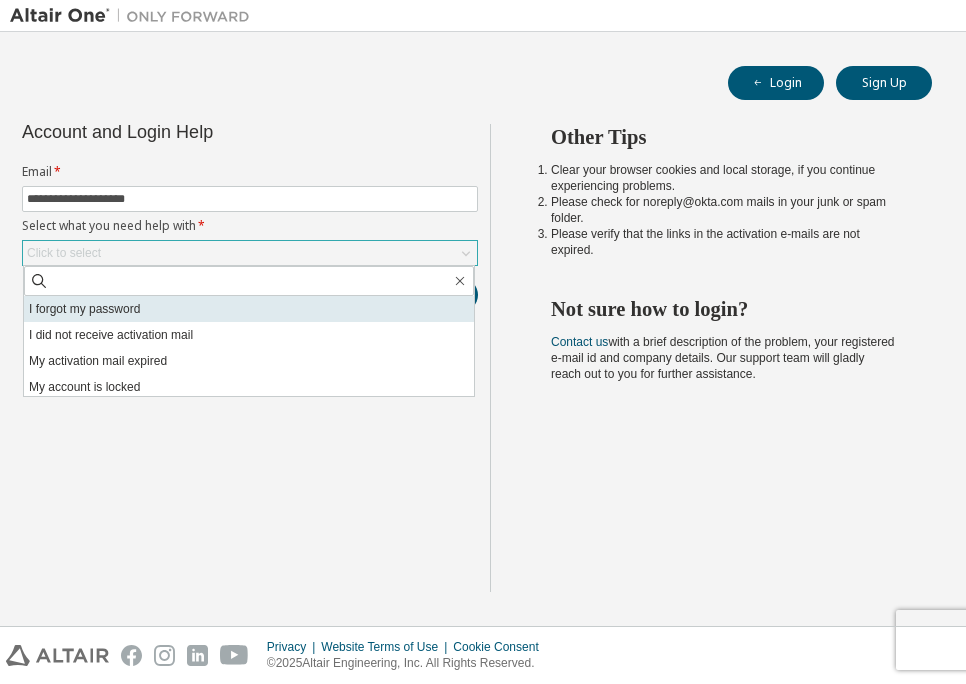 click on "I forgot my password" at bounding box center (249, 309) 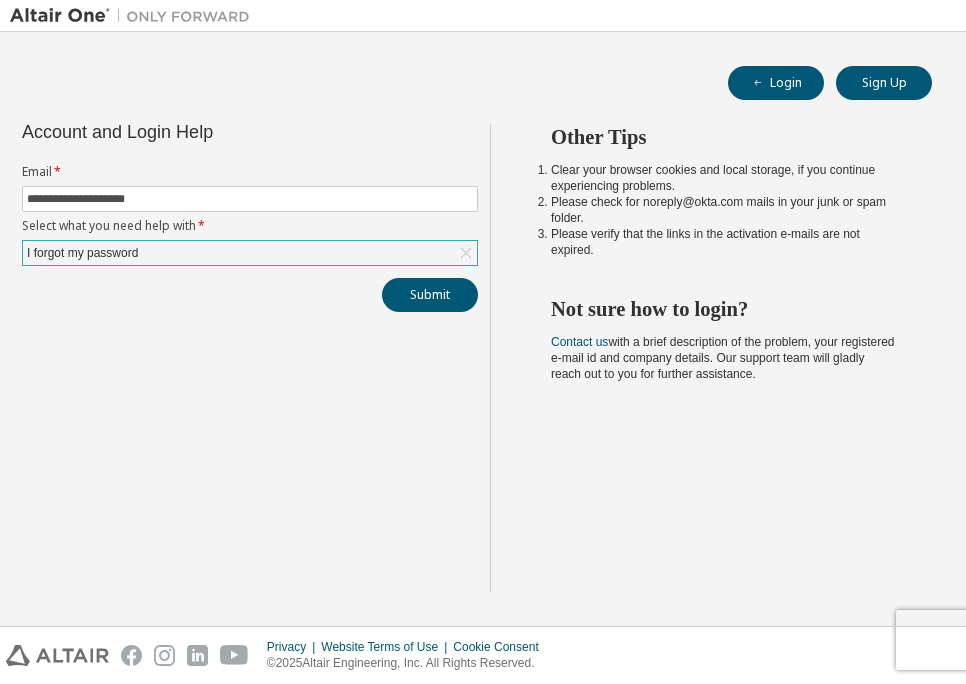 click on "Other Tips Clear your browser cookies and local storage, if you continue experiencing problems. Please check for noreply@okta.com mails in your junk or spam folder. Please verify that the links in the activation e-mails are not expired. Not sure how to login? Contact us  with a brief description of the problem, your registered e-mail id and company details. Our support team will gladly reach out to you for further assistance." at bounding box center [723, 358] 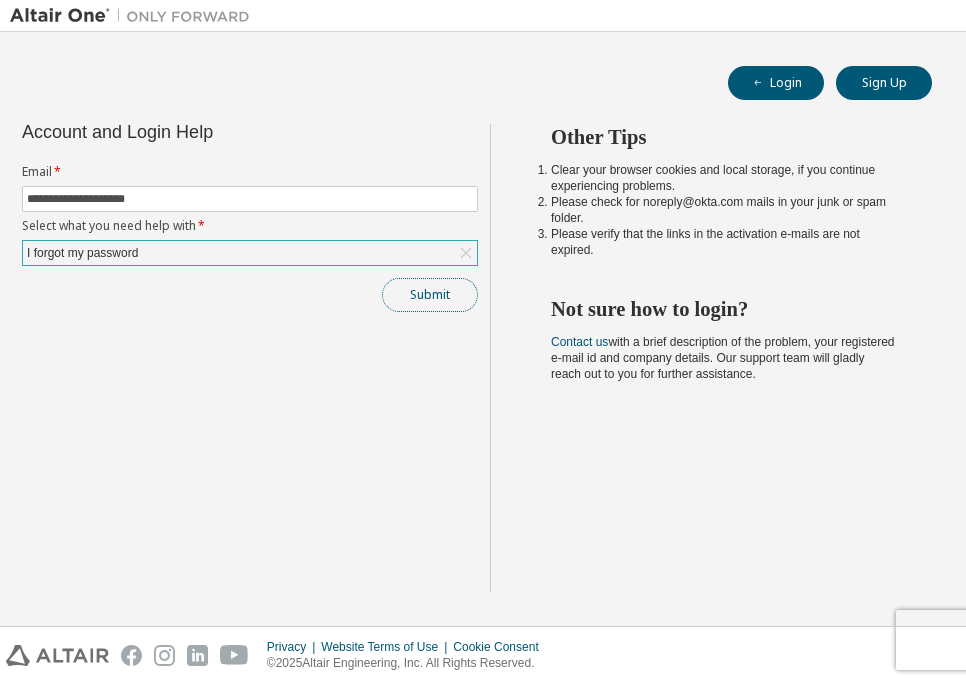 click on "Submit" at bounding box center [430, 295] 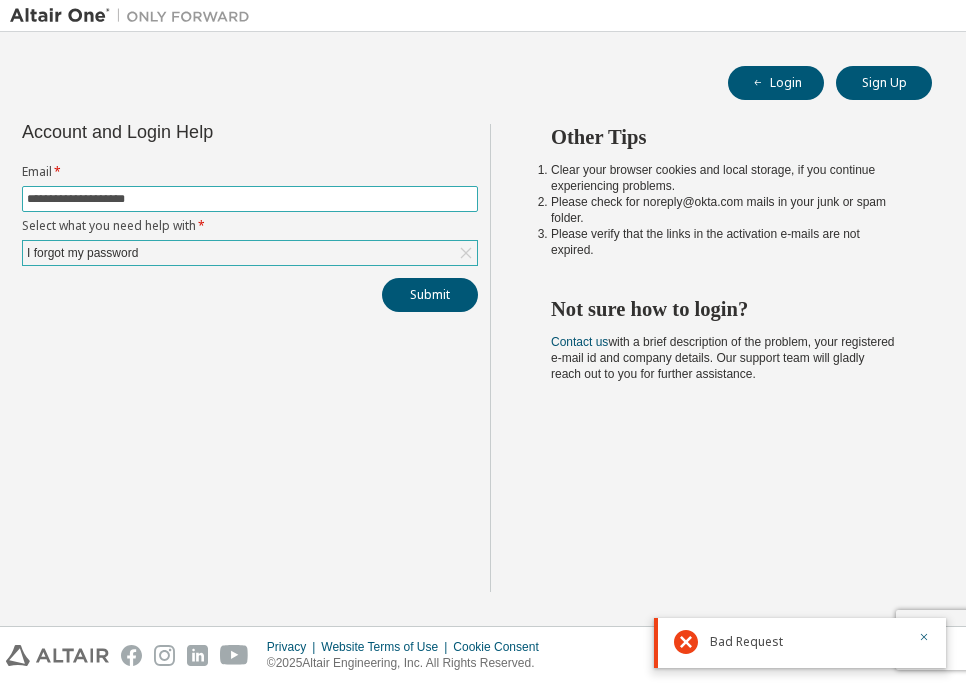 click on "**********" at bounding box center (250, 199) 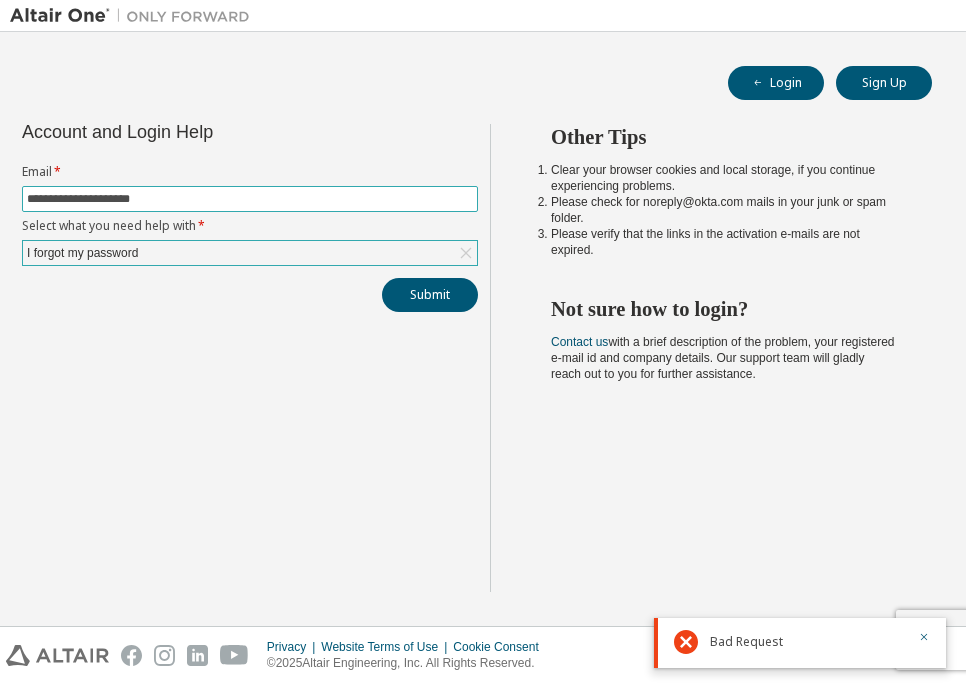 click on "**********" at bounding box center [250, 199] 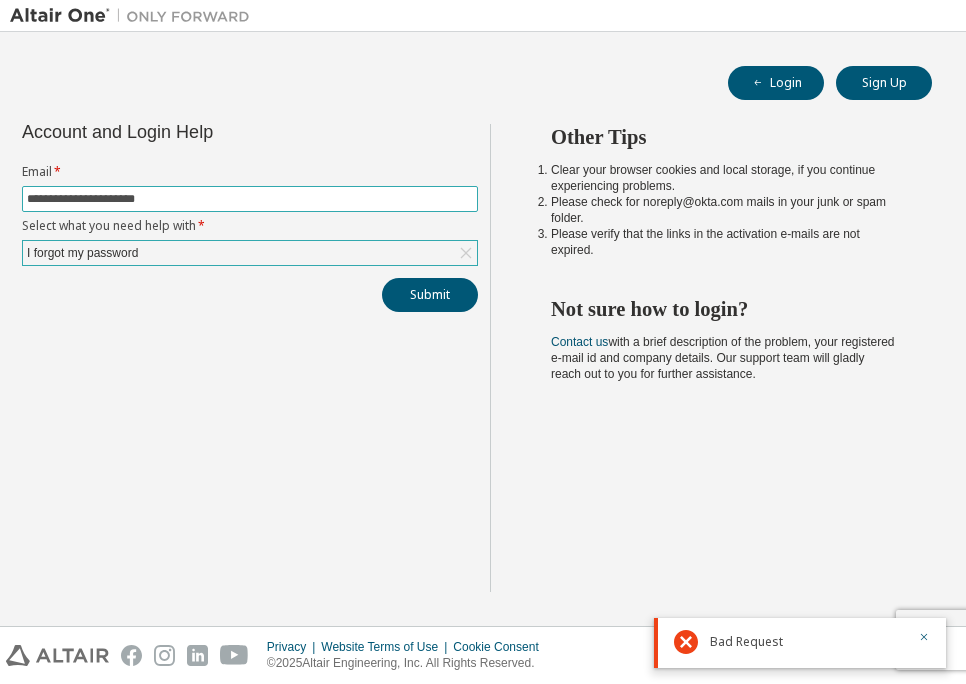 click on "**********" at bounding box center (250, 199) 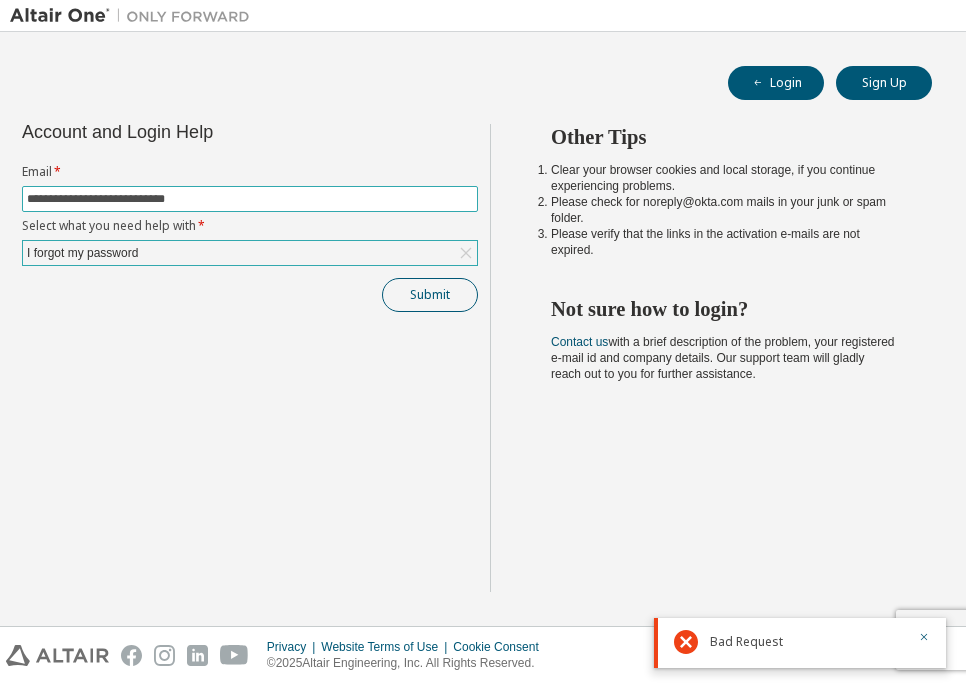 type on "**********" 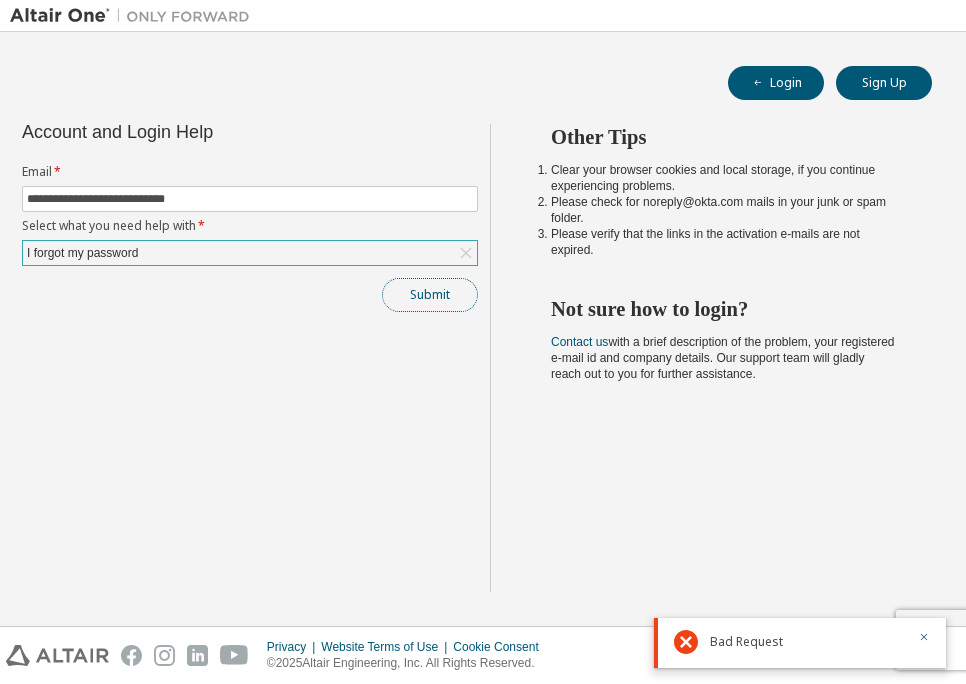 click on "Submit" at bounding box center (430, 295) 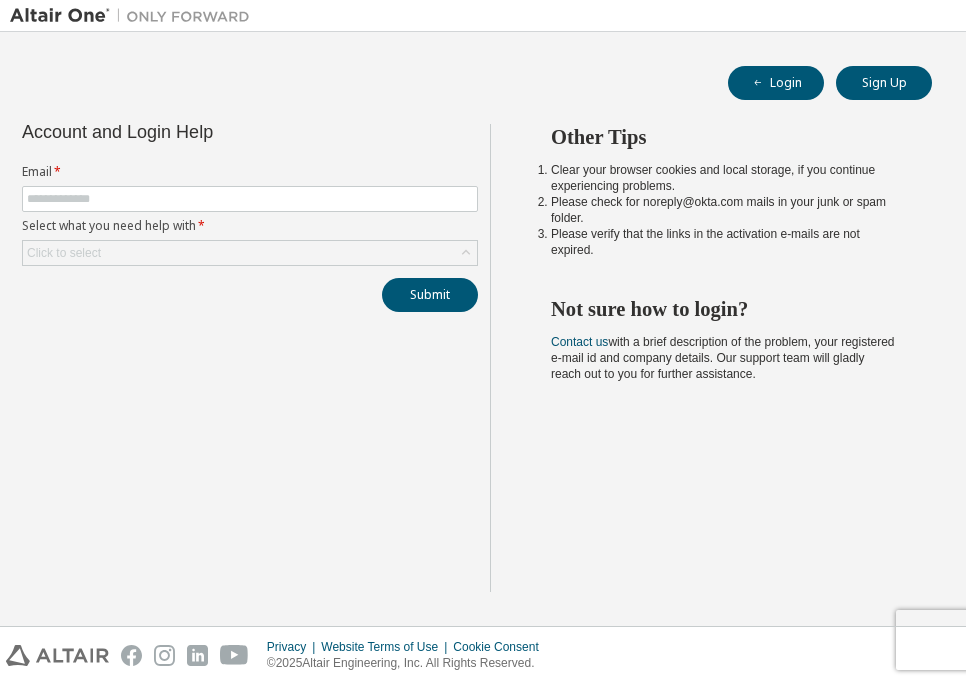 scroll, scrollTop: 0, scrollLeft: 0, axis: both 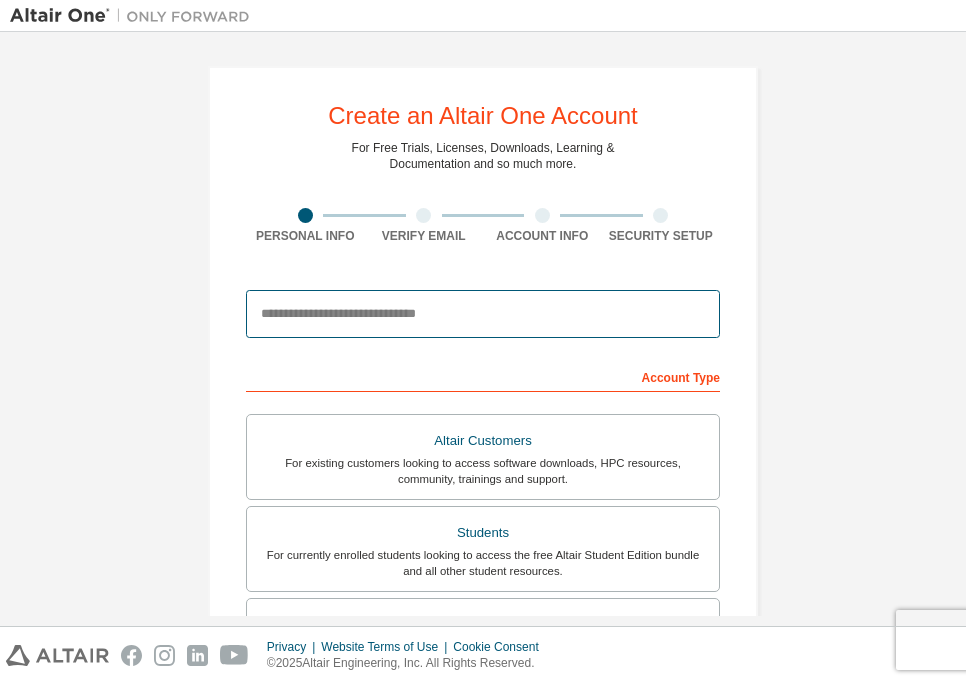 click at bounding box center [483, 314] 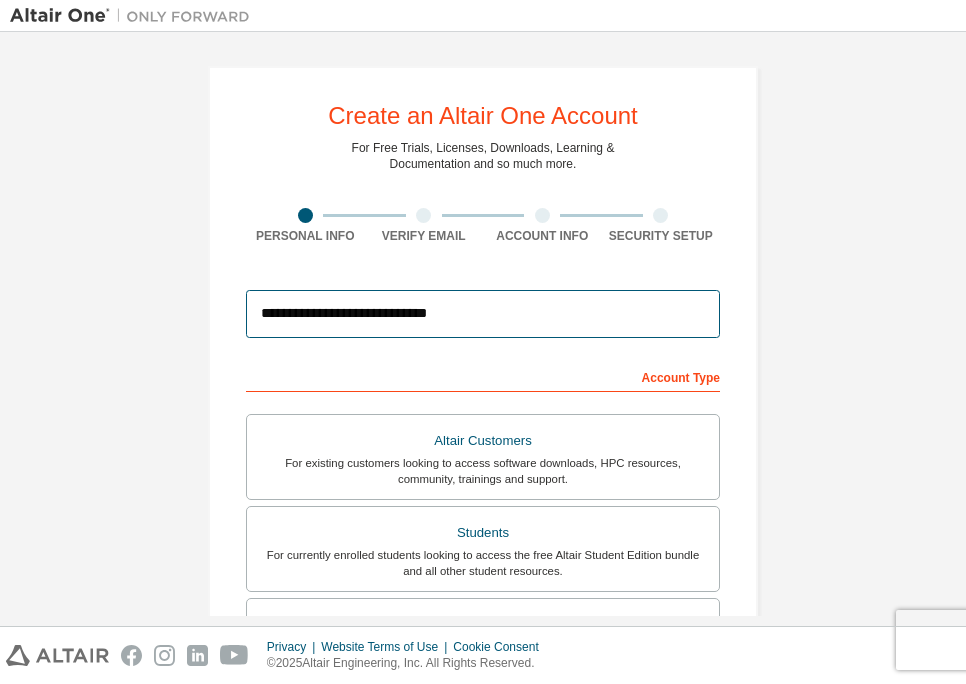 click on "**********" at bounding box center (483, 314) 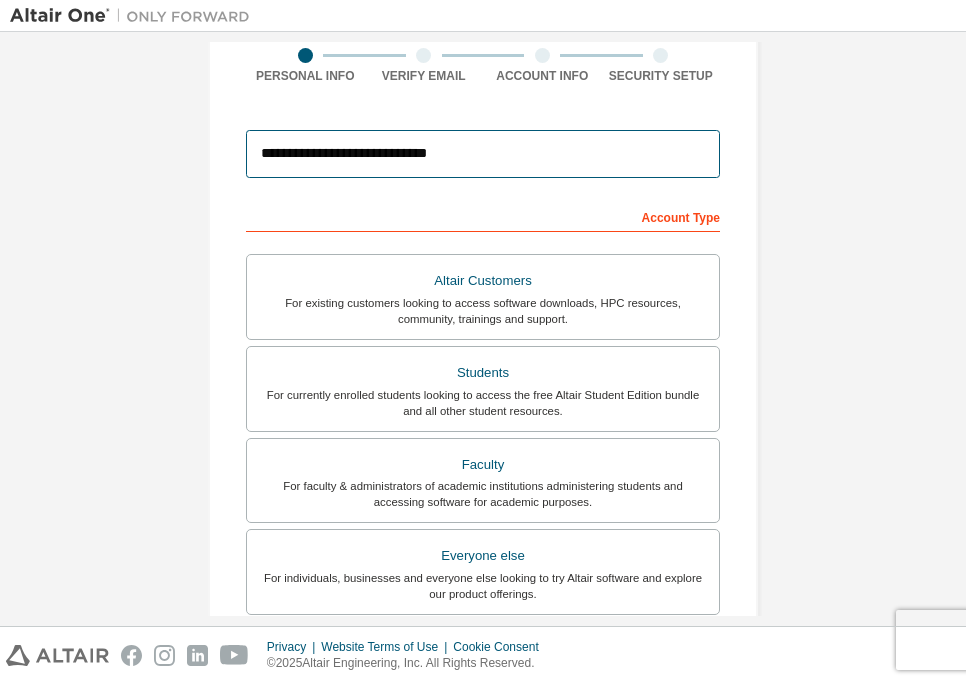 scroll, scrollTop: 171, scrollLeft: 0, axis: vertical 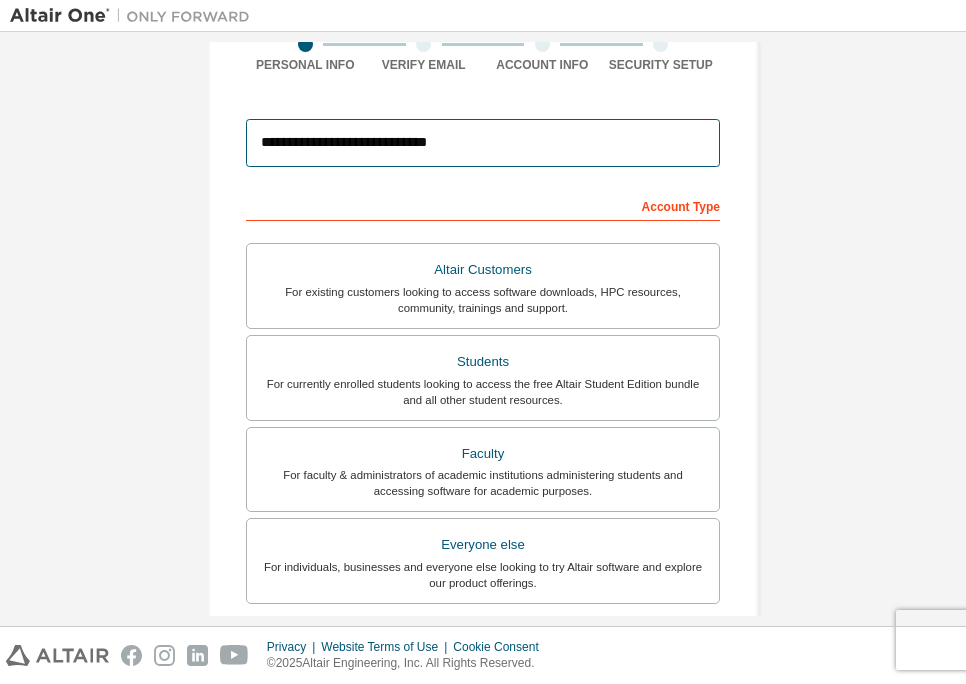 click on "**********" at bounding box center (483, 143) 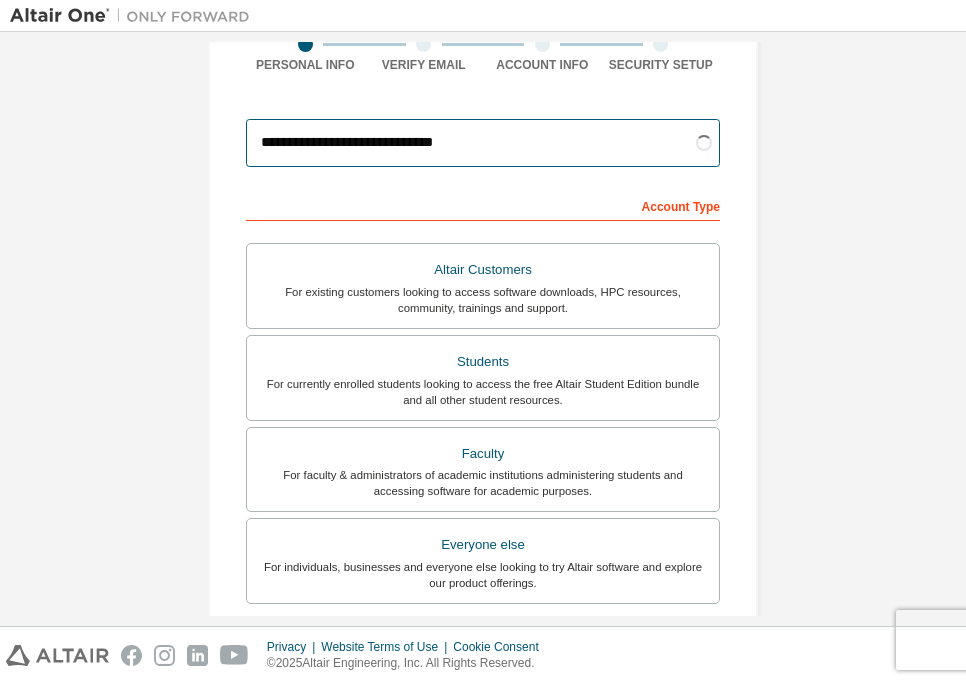 type on "**********" 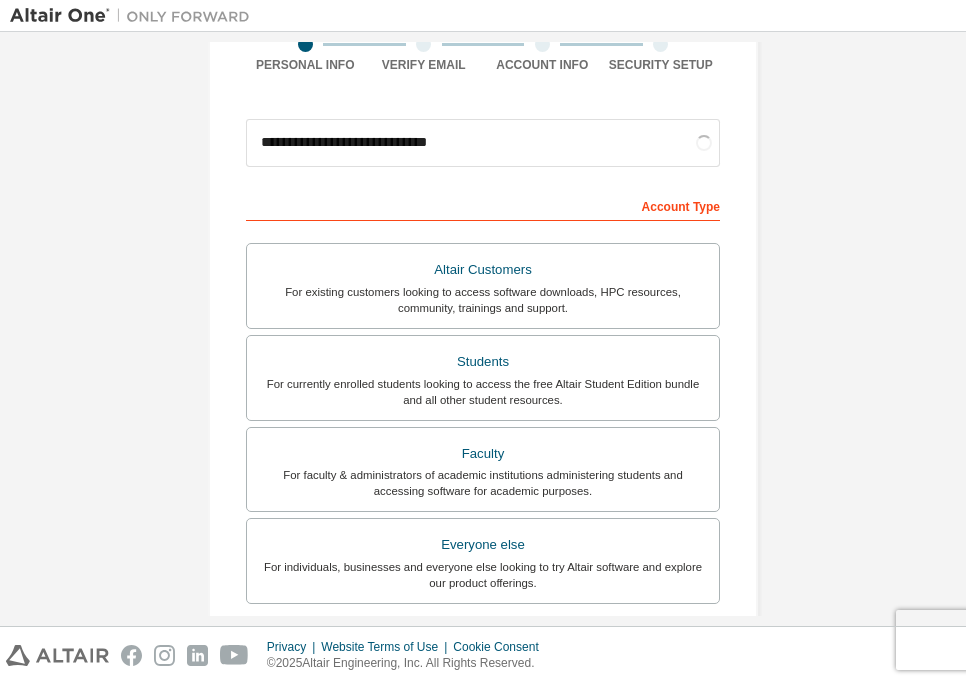 click on "Altair Customers For existing customers looking to access software downloads, HPC resources, community, trainings and support. Students For currently enrolled students looking to access the free Altair Student Edition bundle and all other student resources. Faculty For faculty & administrators of academic institutions administering students and accessing software for academic purposes. Everyone else For individuals, businesses and everyone else looking to try Altair software and explore our product offerings." at bounding box center (483, 420) 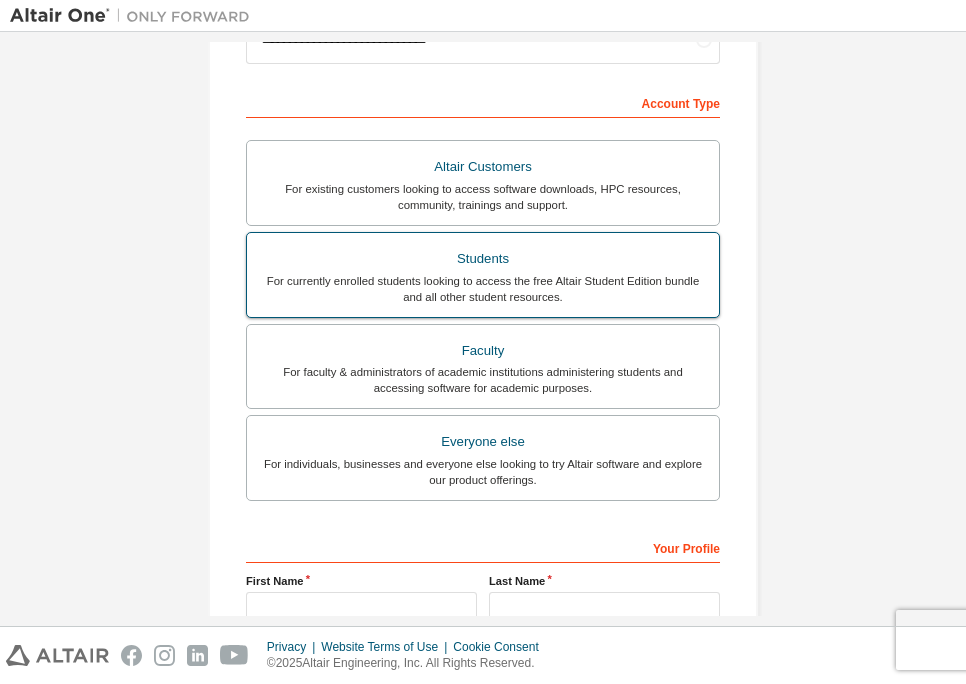 click on "For currently enrolled students looking to access the free Altair Student Edition bundle and all other student resources." at bounding box center (483, 289) 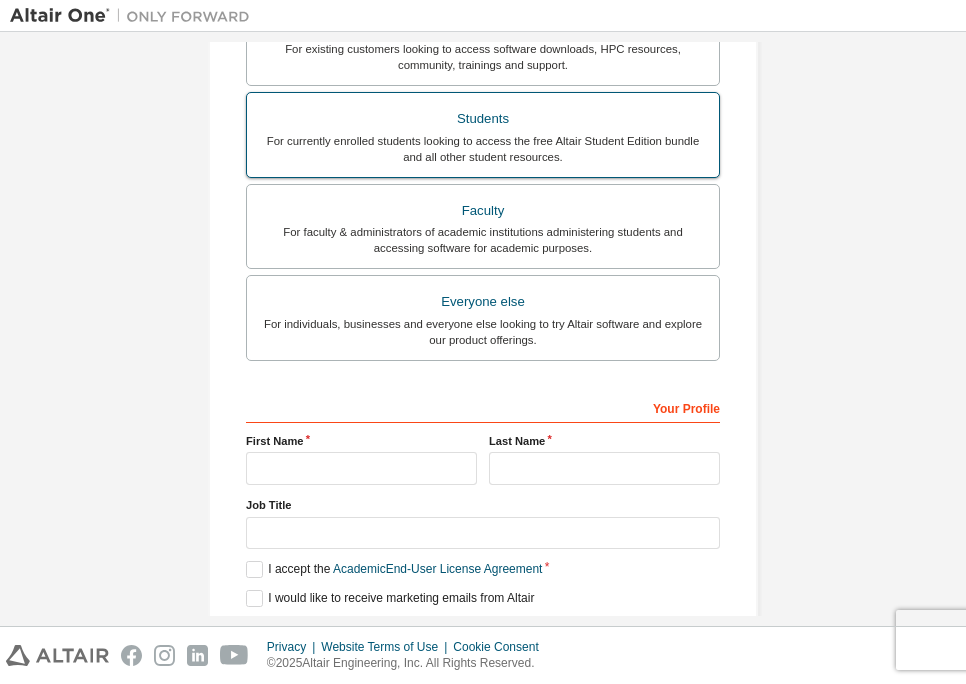 scroll, scrollTop: 485, scrollLeft: 0, axis: vertical 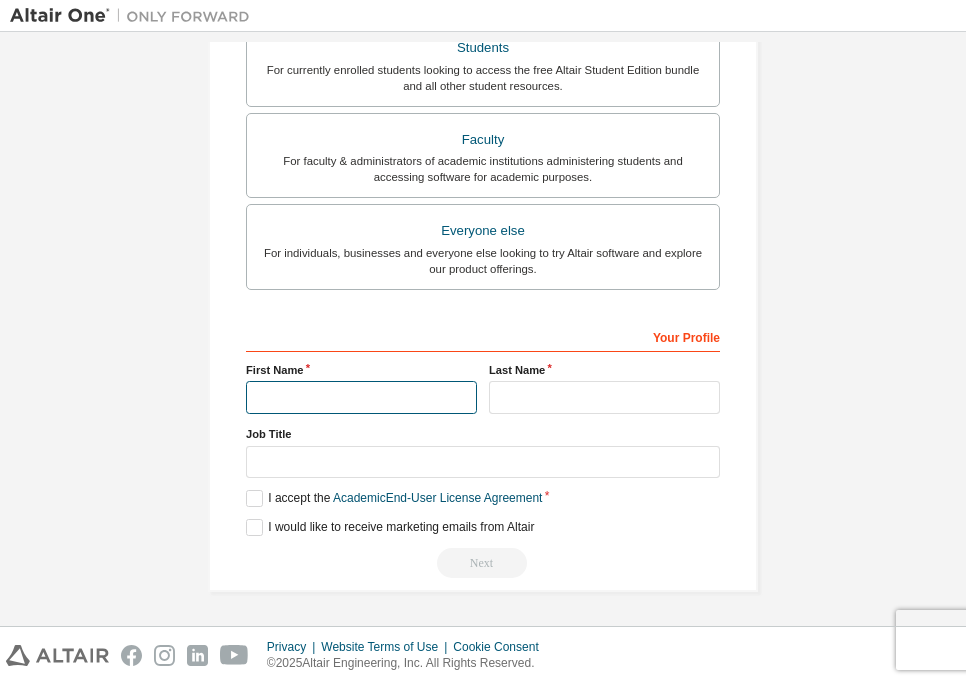 click at bounding box center (361, 397) 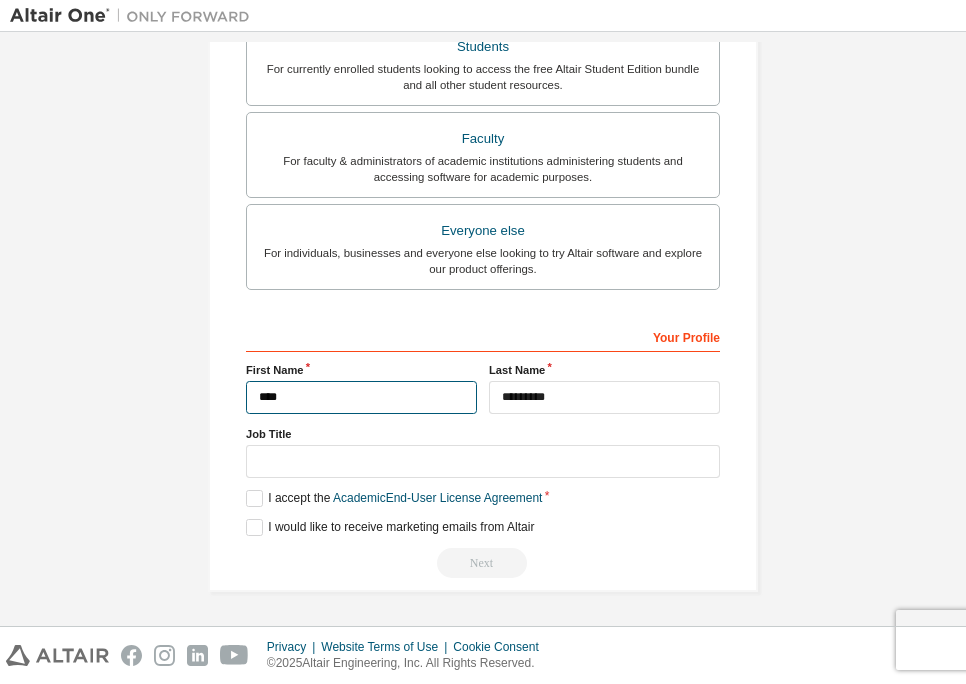 click on "****" at bounding box center (361, 397) 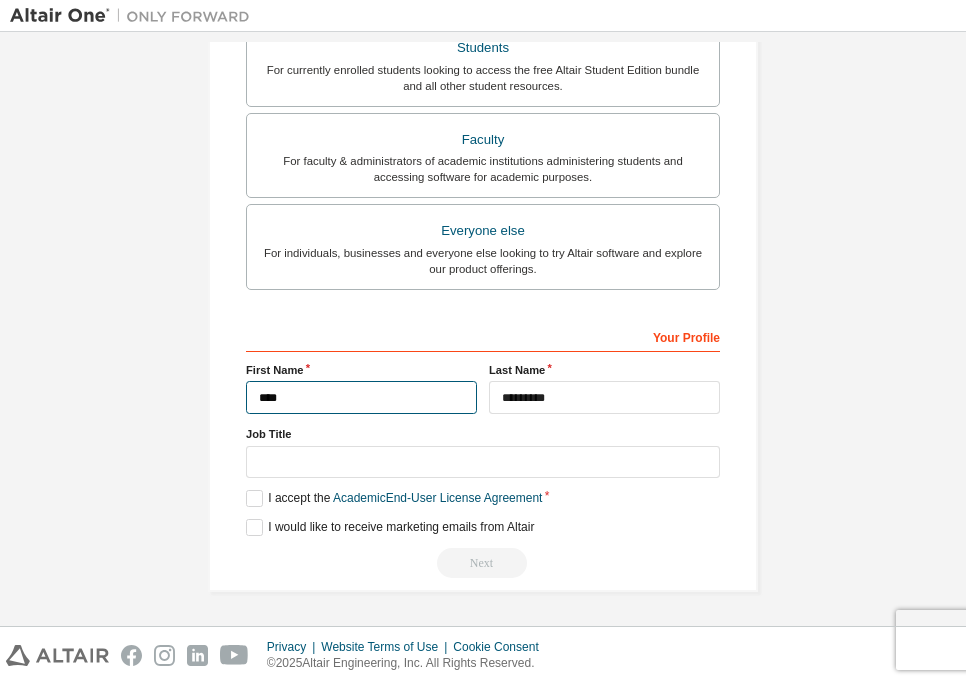 click on "****" at bounding box center (361, 397) 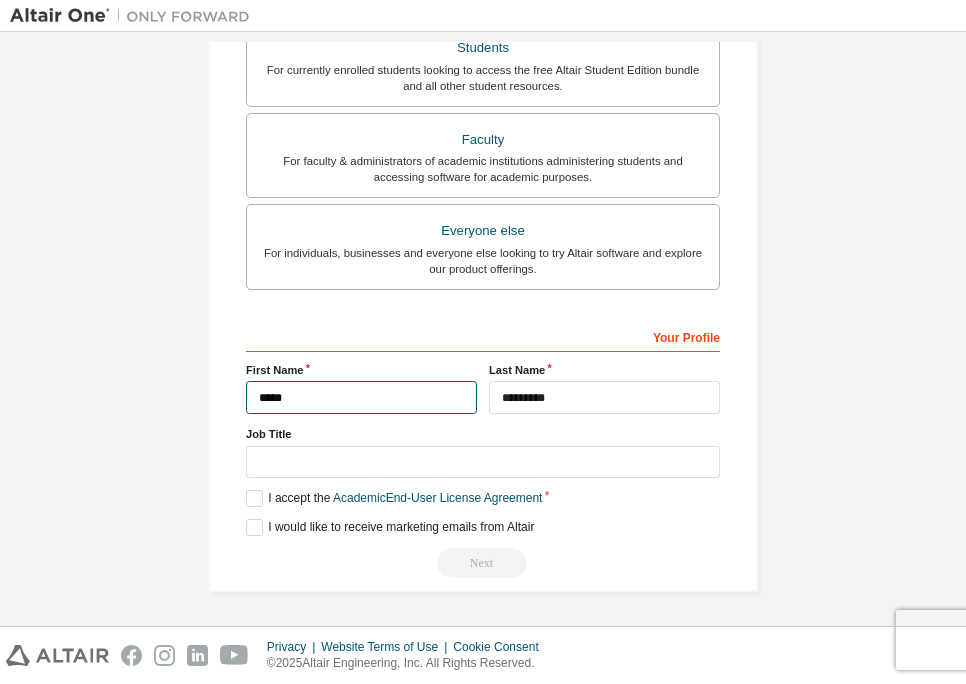 type on "****" 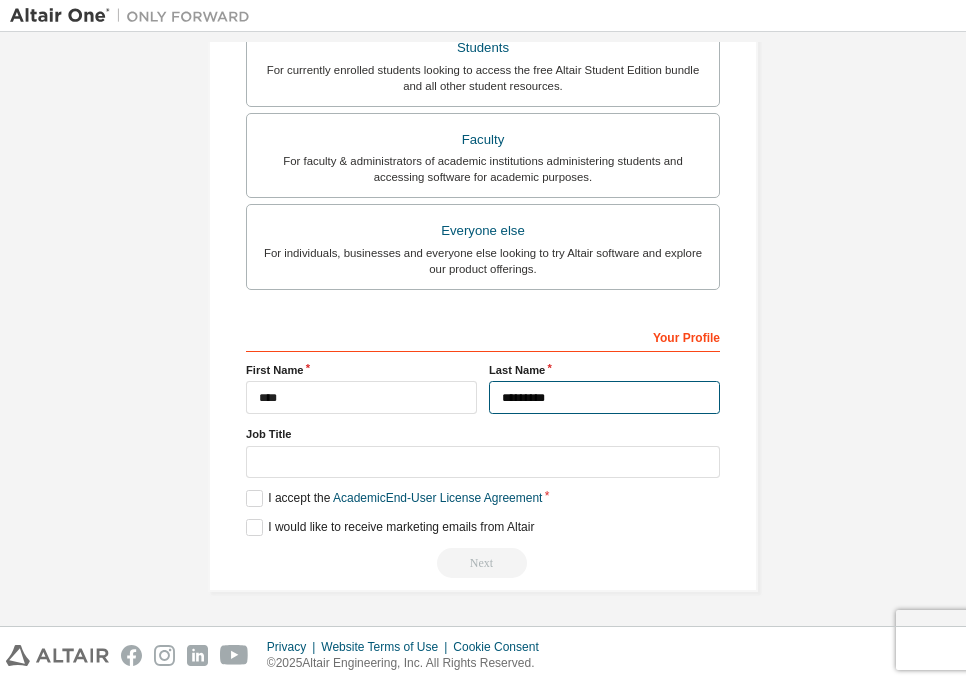 click on "*********" at bounding box center [604, 397] 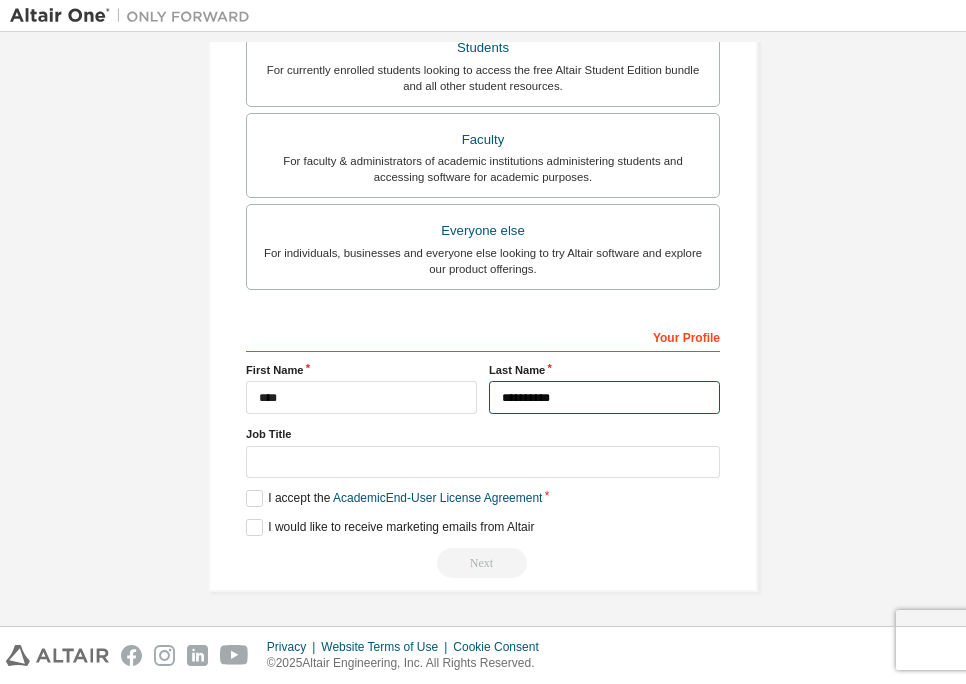 type on "*********" 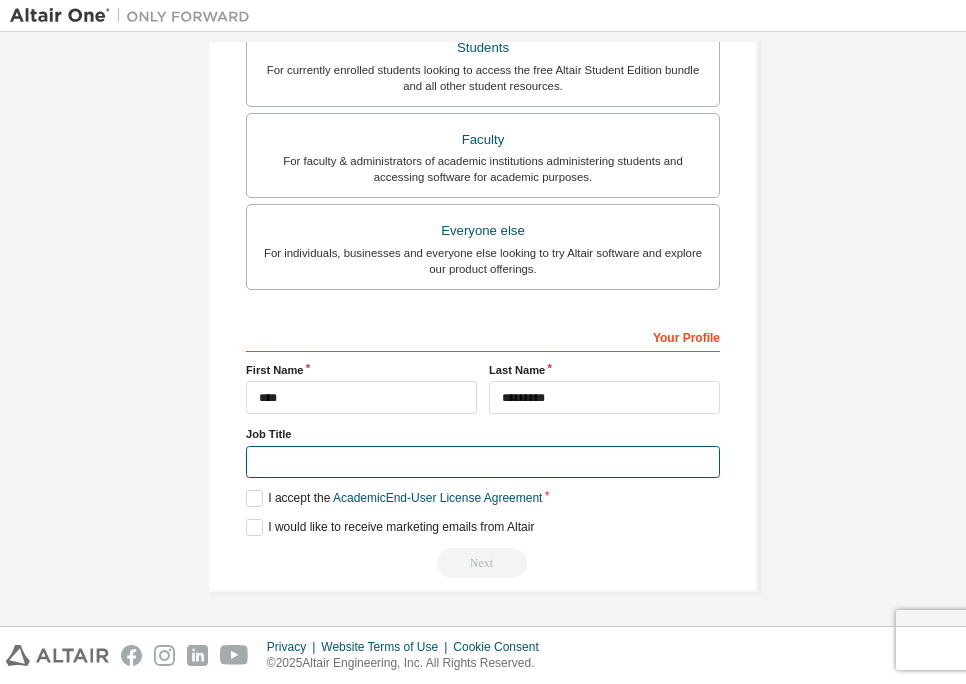 click at bounding box center (483, 462) 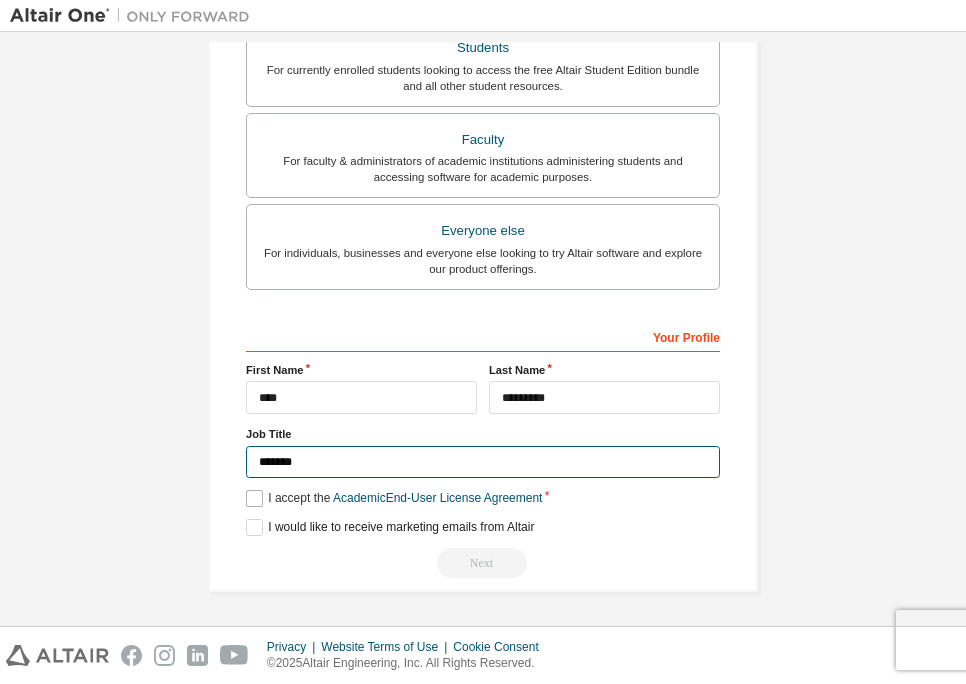 type on "*******" 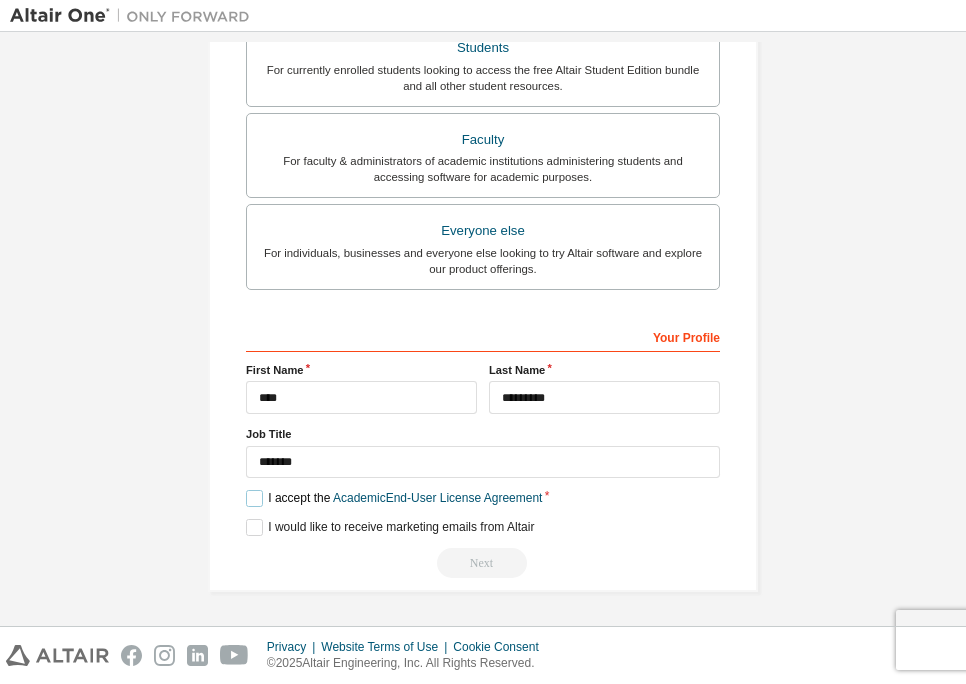 click on "I accept the   Academic   End-User License Agreement" at bounding box center (394, 498) 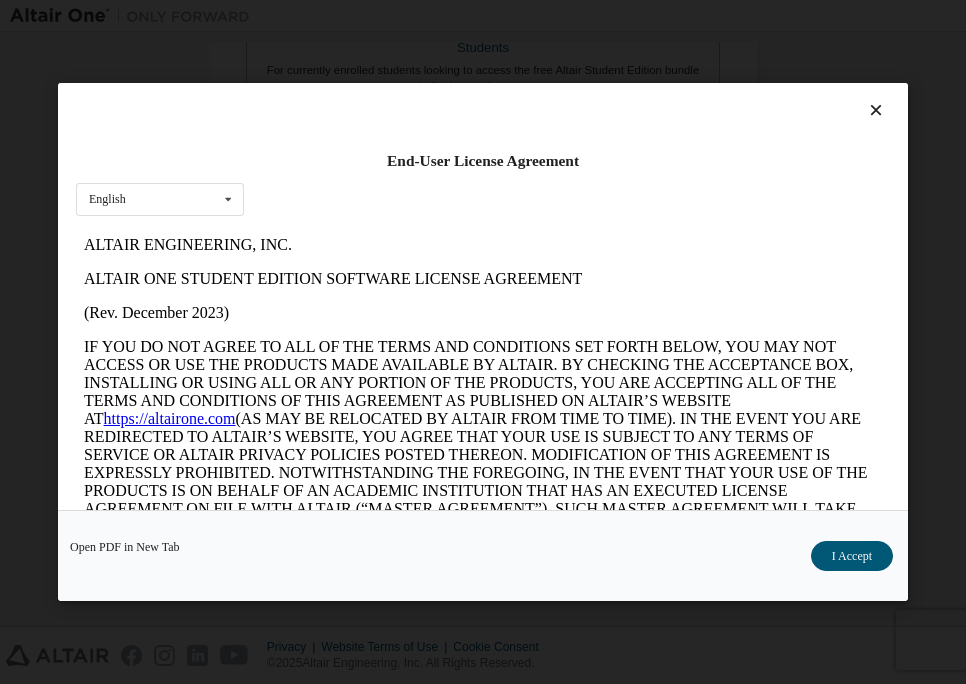 scroll, scrollTop: 0, scrollLeft: 0, axis: both 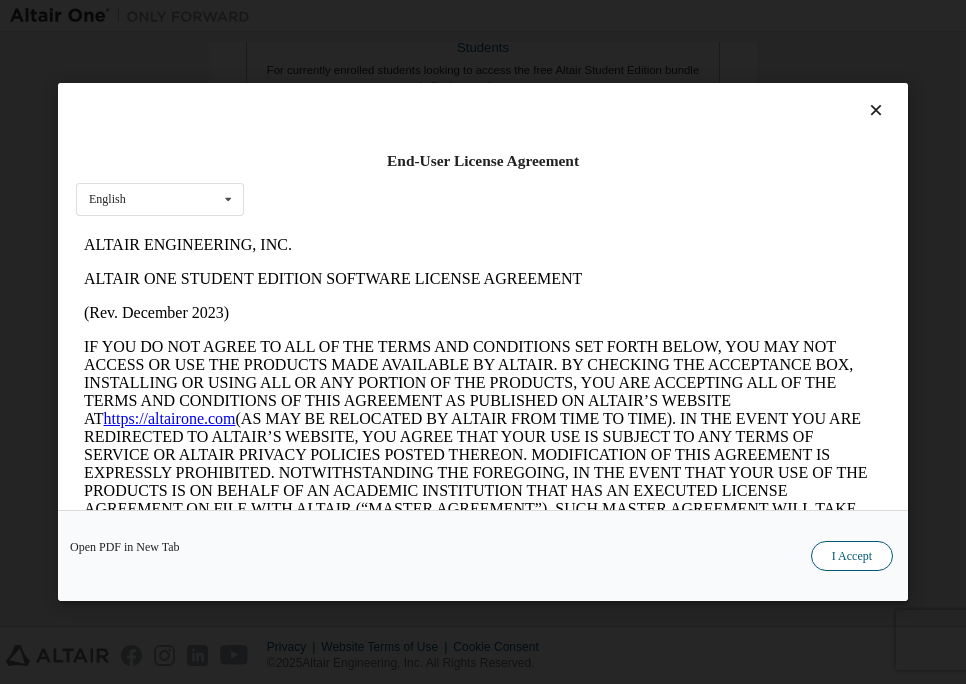 click on "I Accept" at bounding box center [852, 556] 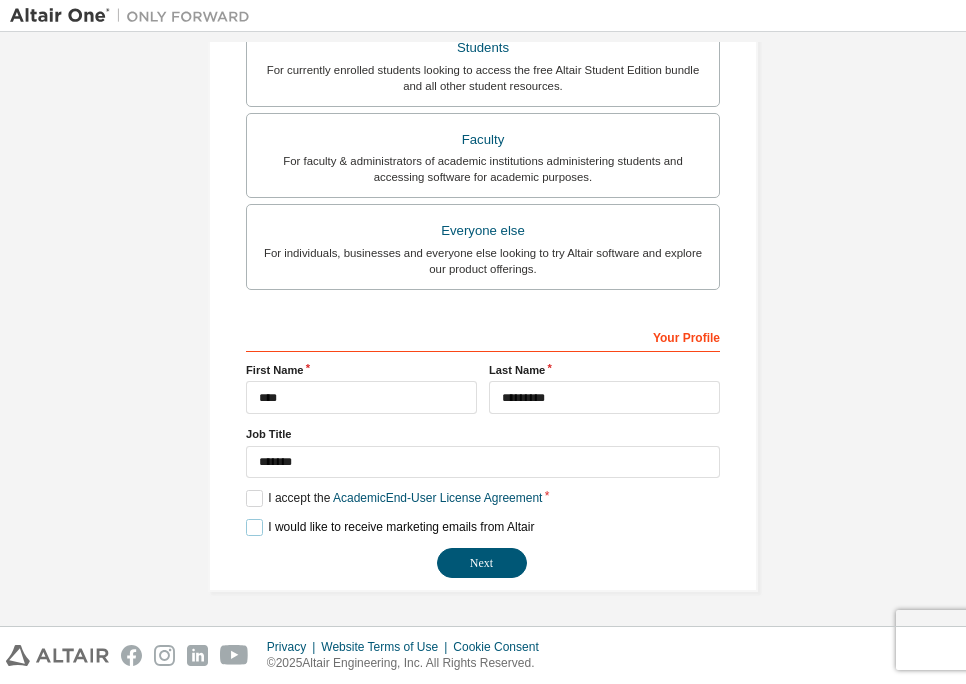 click on "I would like to receive marketing emails from Altair" at bounding box center [390, 527] 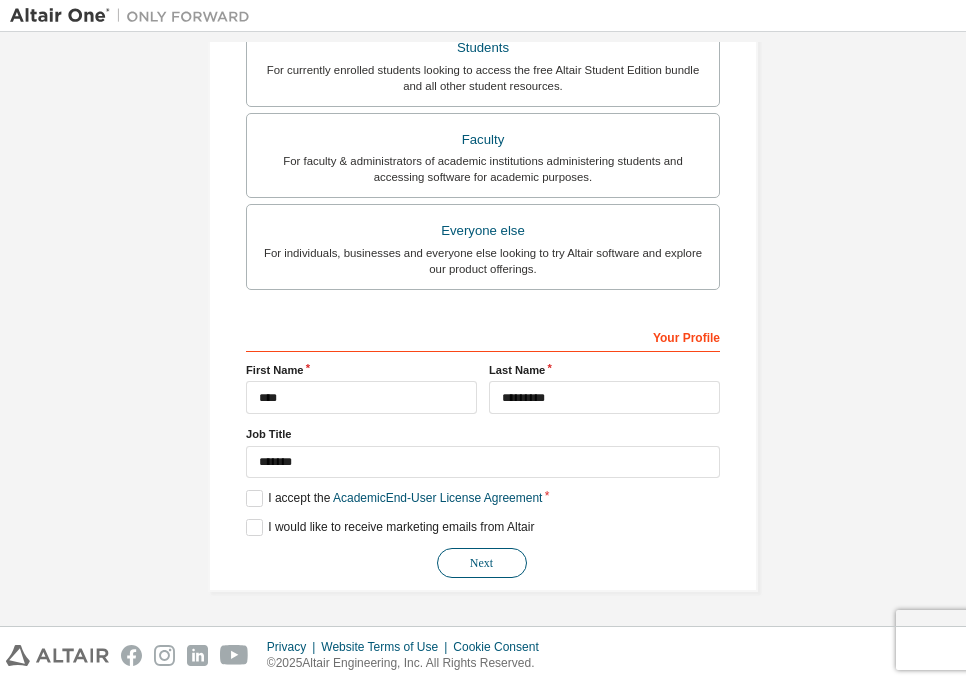 click on "Next" at bounding box center (482, 563) 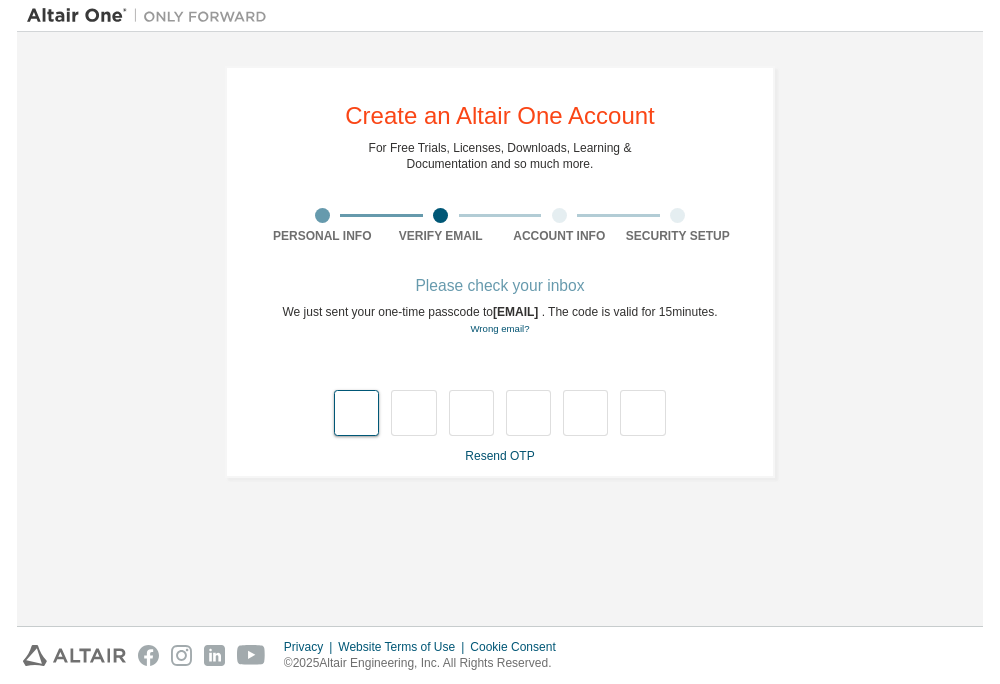 scroll, scrollTop: 0, scrollLeft: 0, axis: both 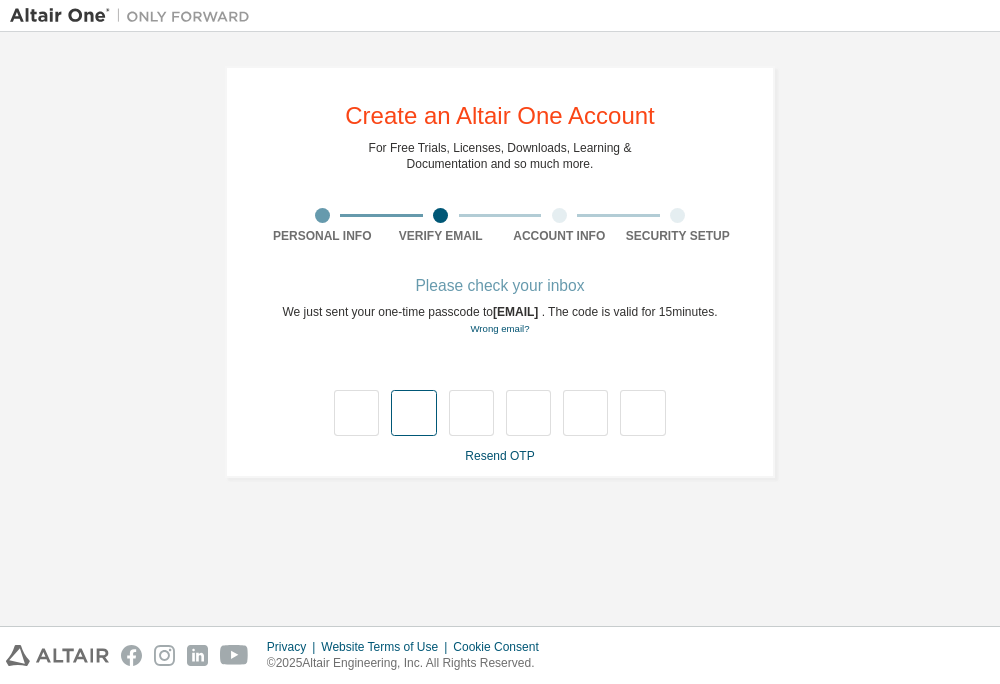 type on "*" 